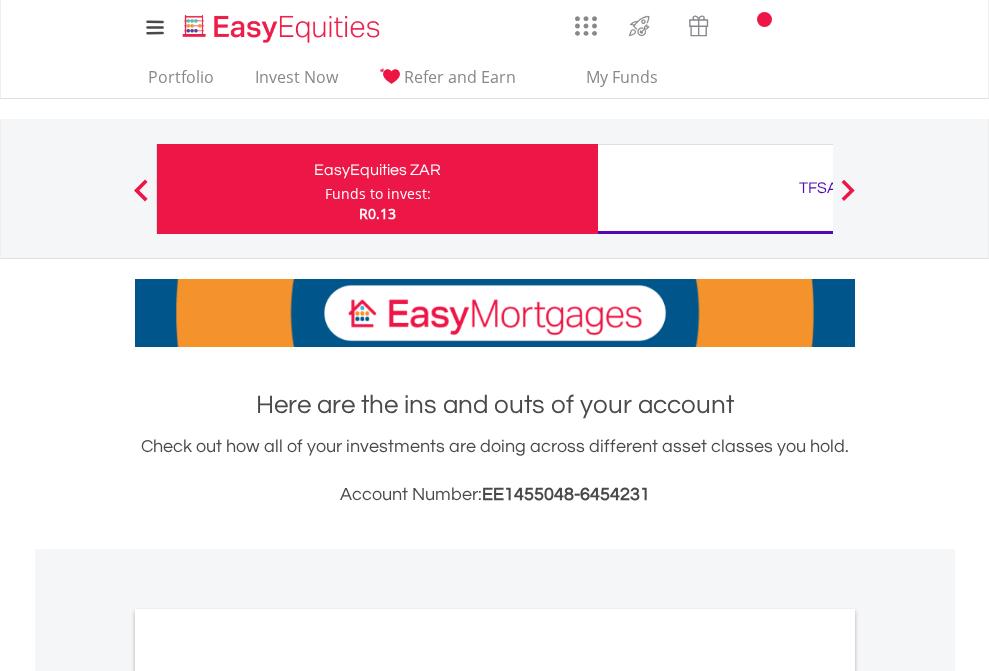 scroll, scrollTop: 0, scrollLeft: 0, axis: both 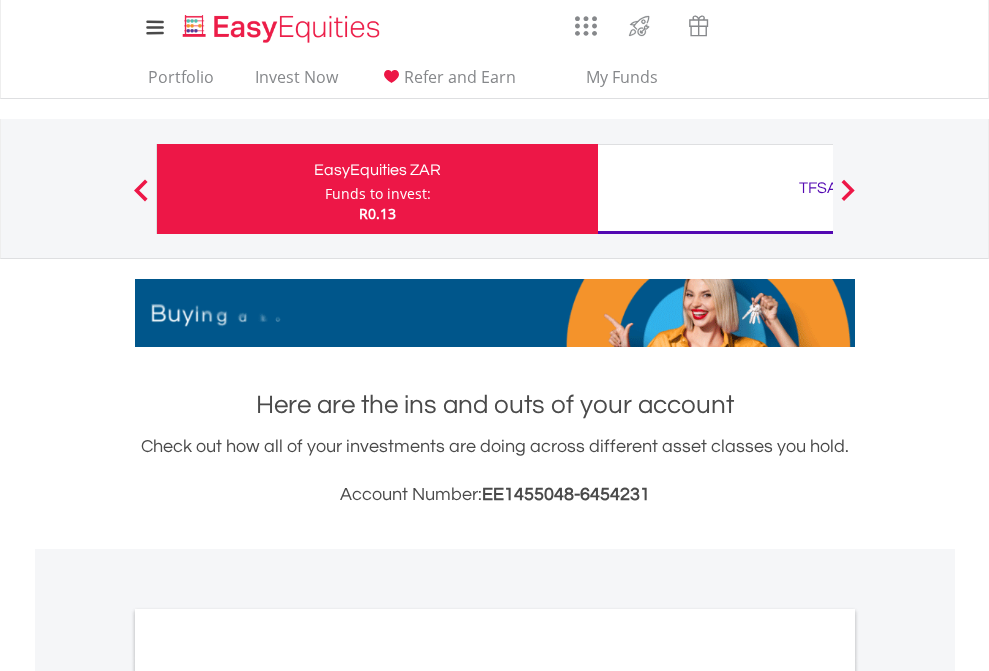 click on "Funds to invest:" at bounding box center (378, 194) 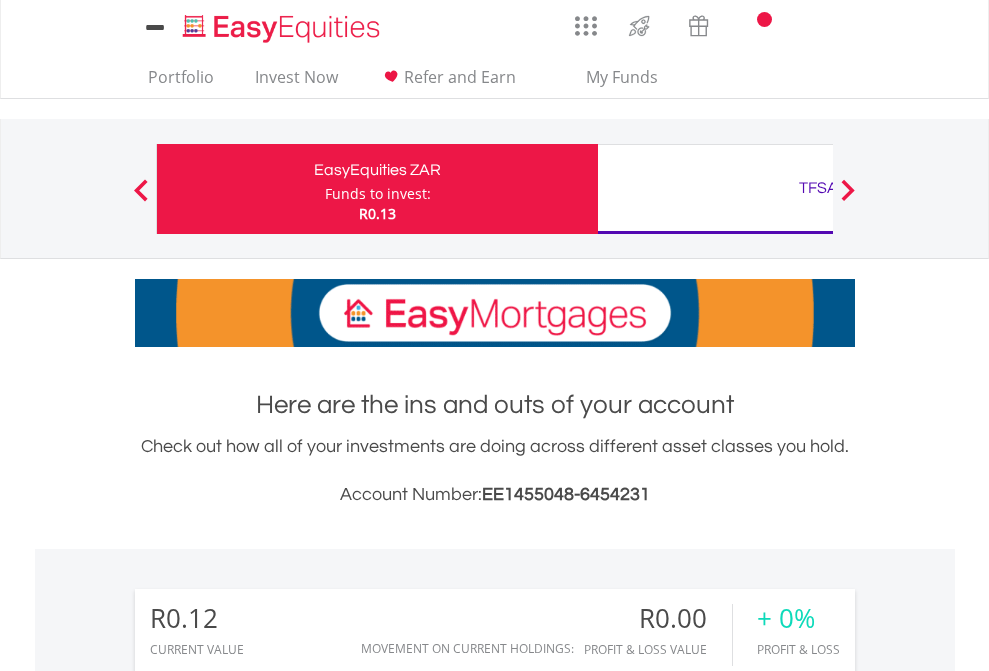 scroll, scrollTop: 0, scrollLeft: 0, axis: both 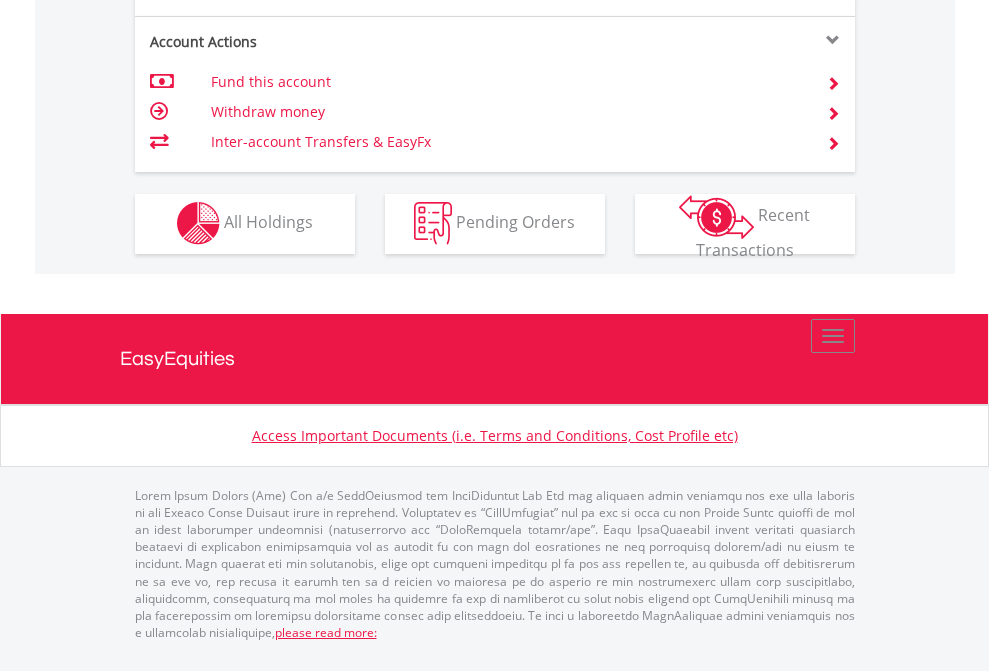 click on "Investment types" at bounding box center [706, -353] 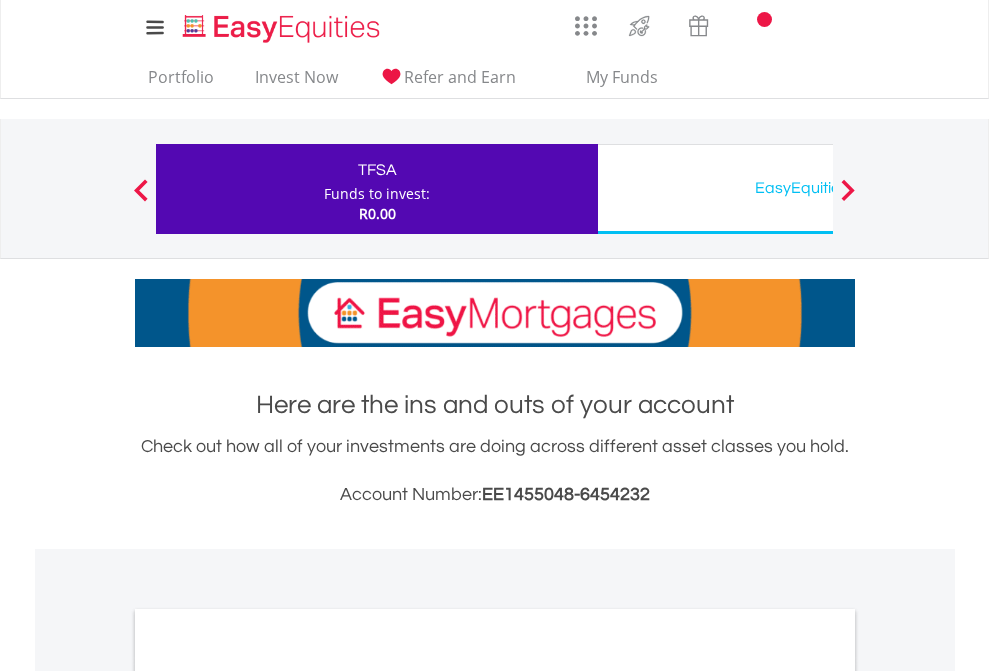 scroll, scrollTop: 0, scrollLeft: 0, axis: both 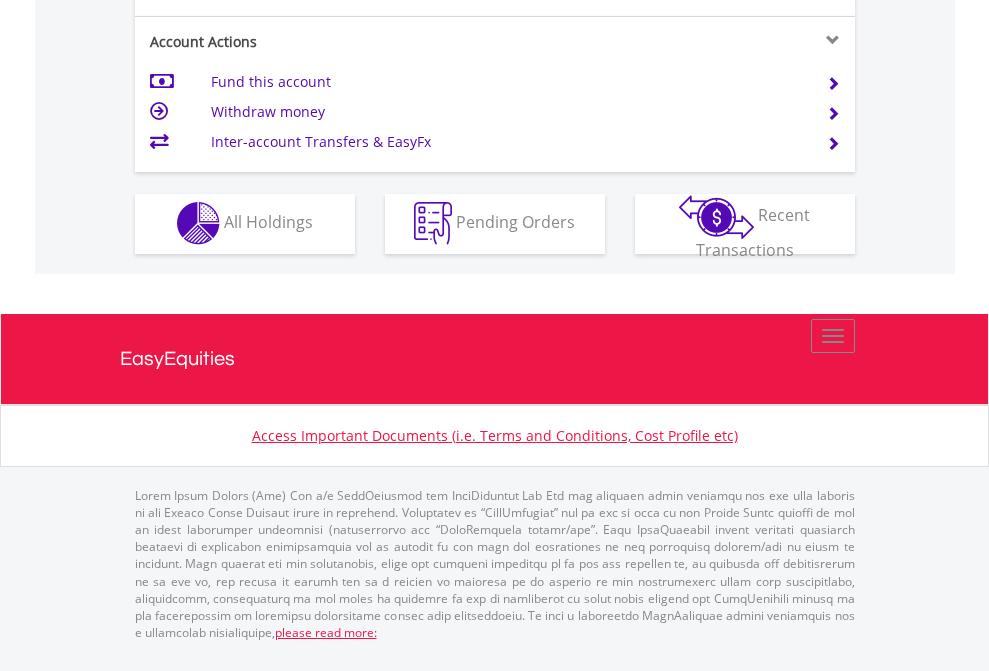 click on "Investment types" at bounding box center (706, -353) 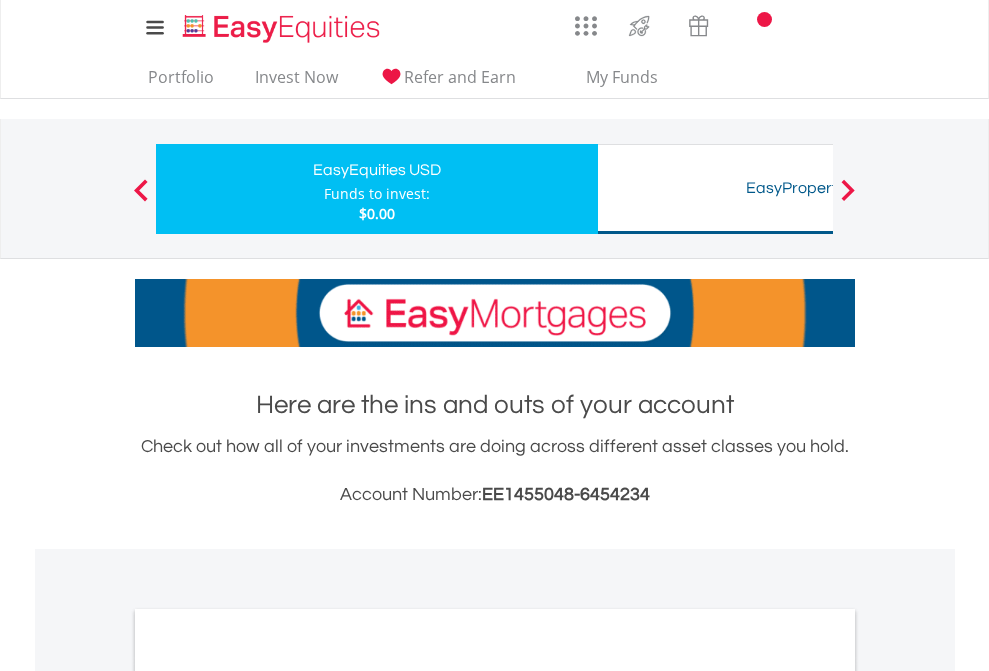 scroll, scrollTop: 0, scrollLeft: 0, axis: both 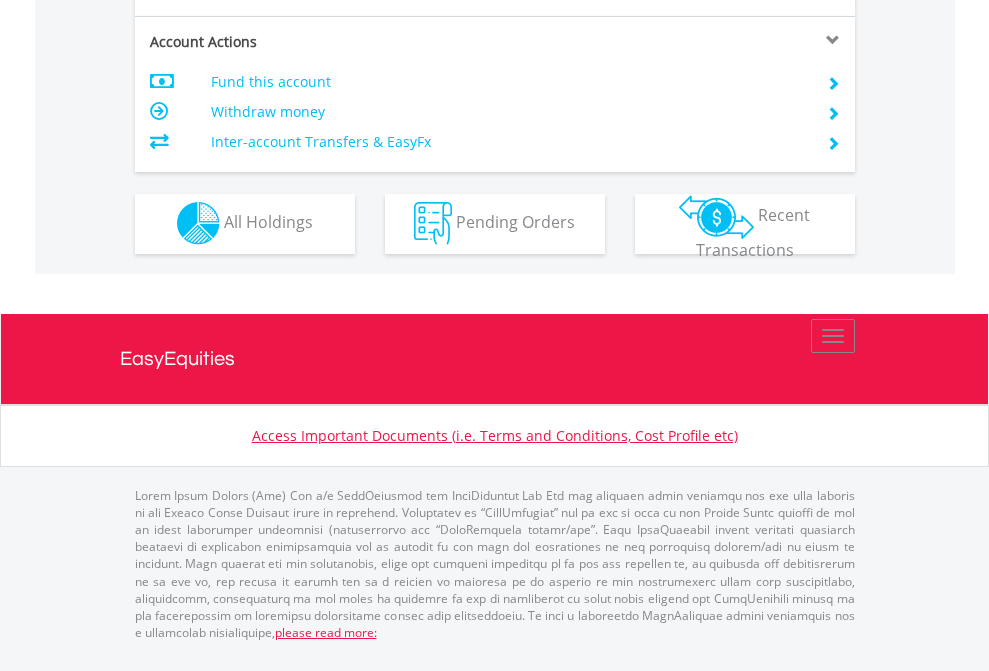 click on "Investment types" at bounding box center (706, -353) 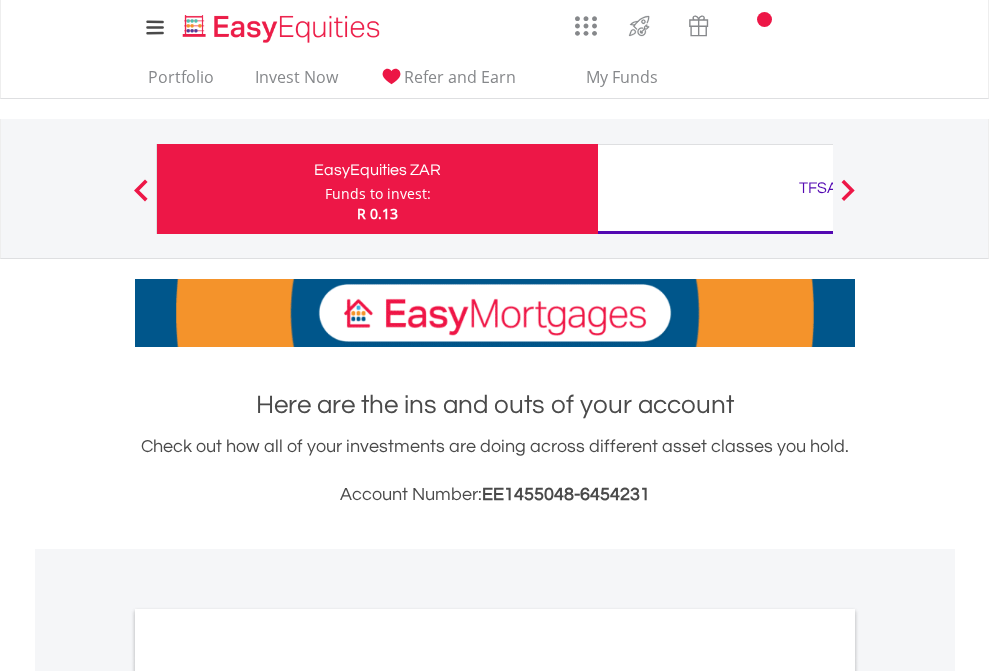 scroll, scrollTop: 1202, scrollLeft: 0, axis: vertical 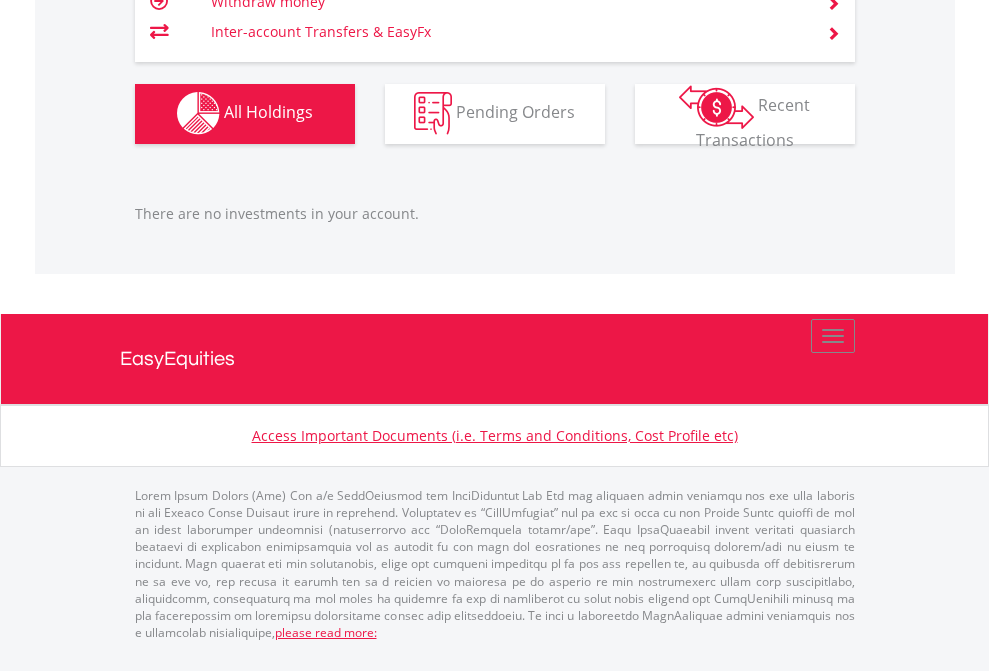 click on "TFSA" at bounding box center [818, -1142] 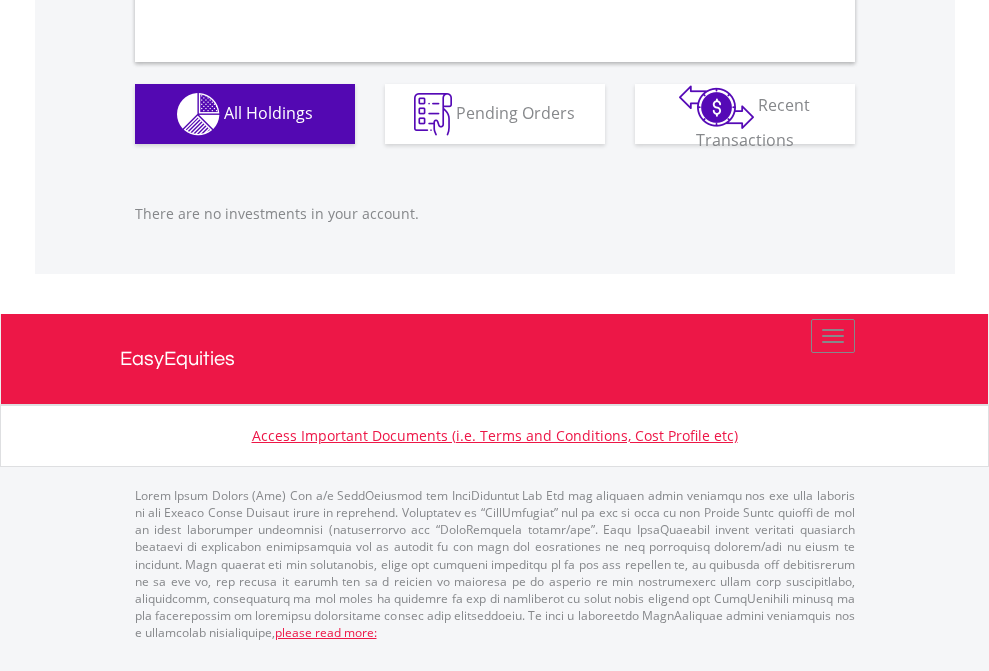 scroll, scrollTop: 1980, scrollLeft: 0, axis: vertical 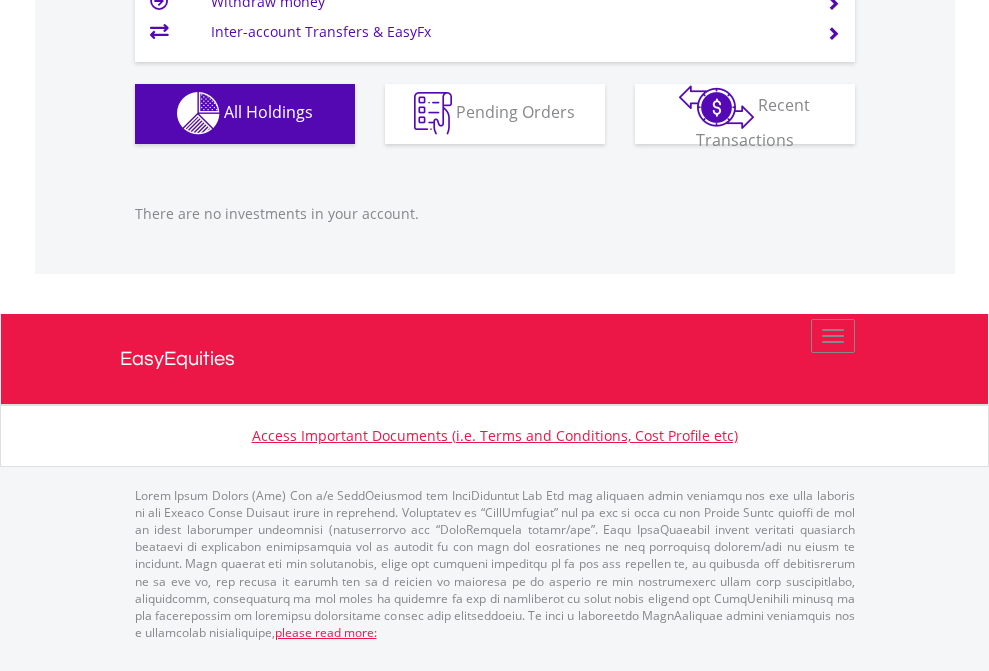 click on "EasyEquities USD" at bounding box center [818, -1142] 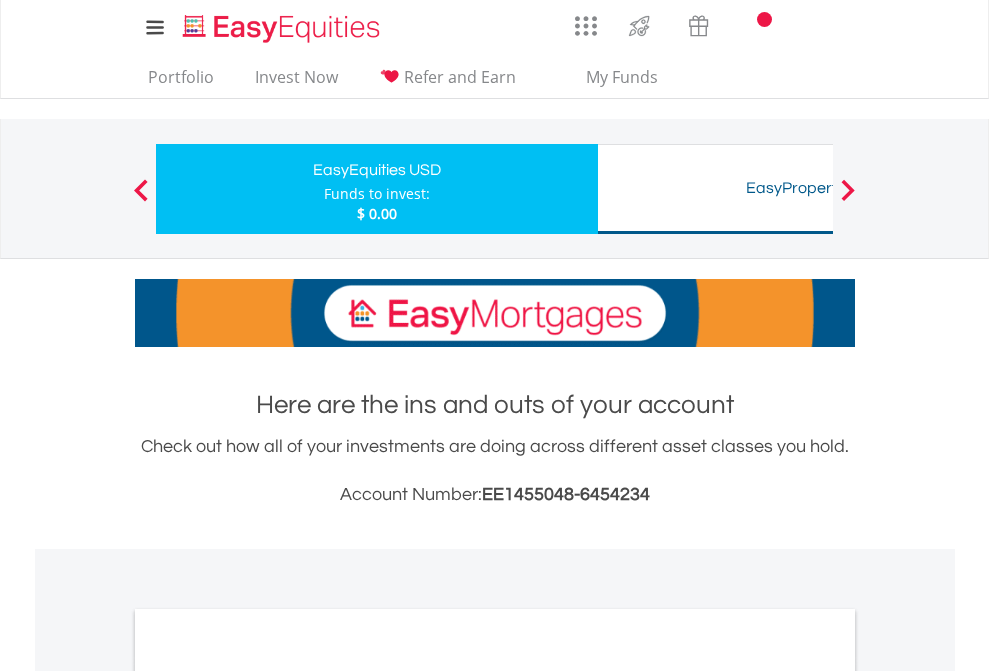 scroll, scrollTop: 0, scrollLeft: 0, axis: both 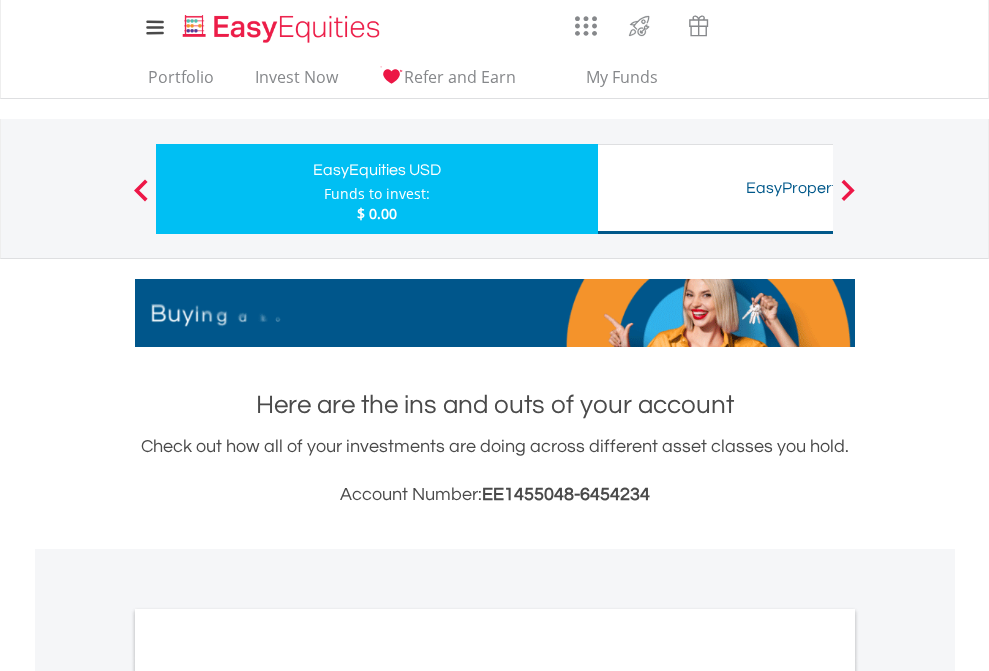 click on "All Holdings" at bounding box center [268, 1096] 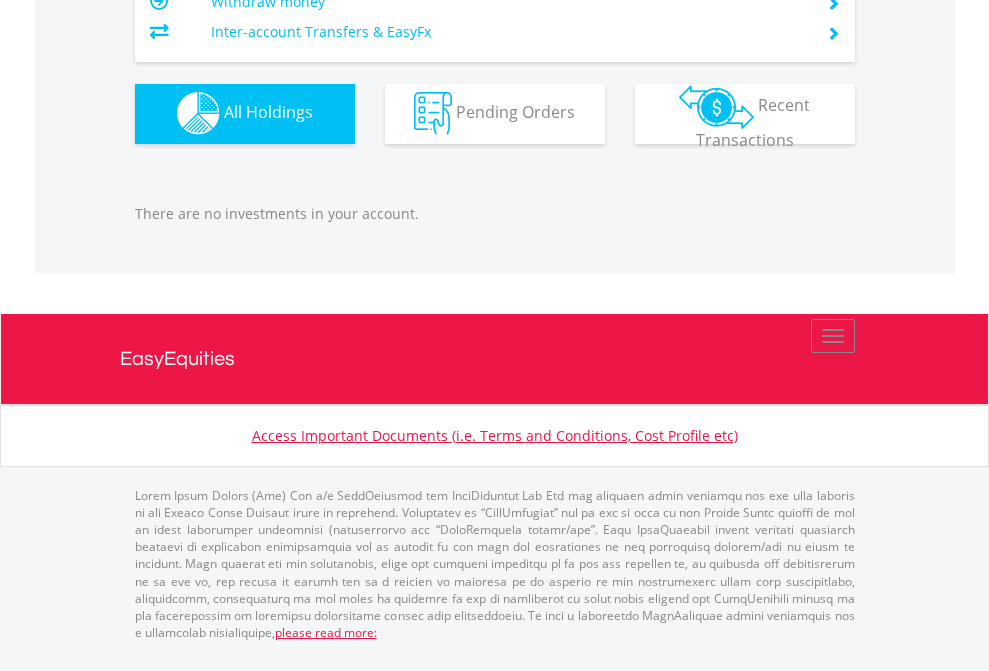 scroll, scrollTop: 1980, scrollLeft: 0, axis: vertical 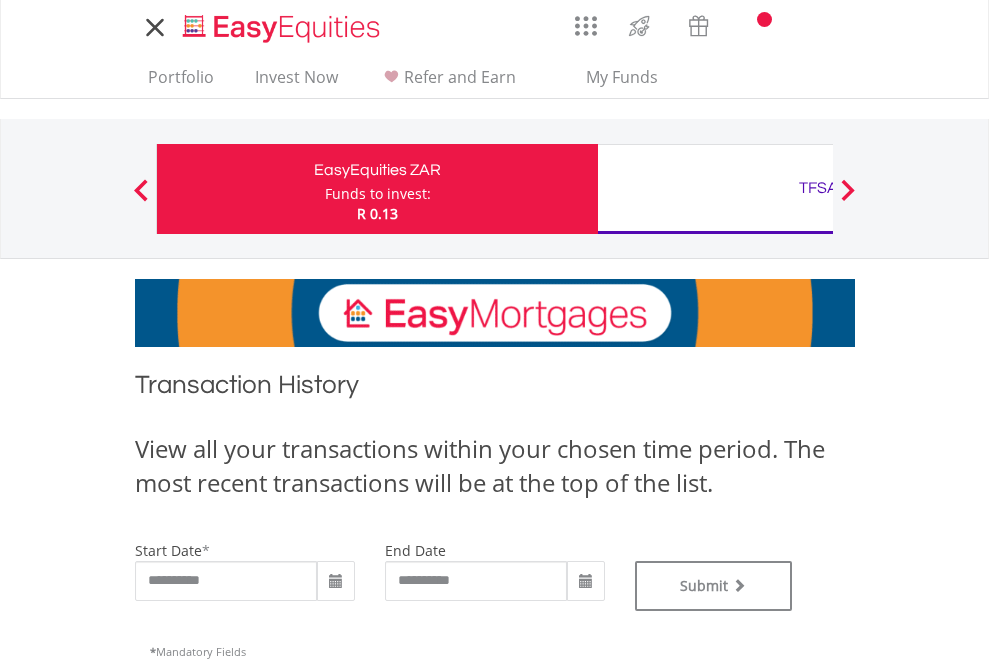 type on "**********" 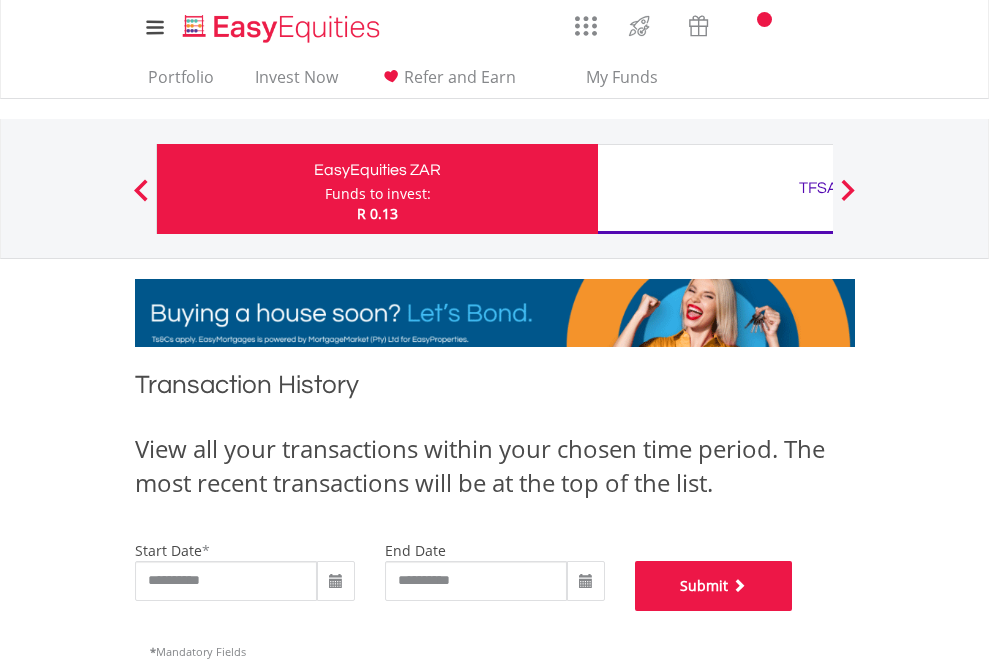 click on "Submit" at bounding box center [714, 586] 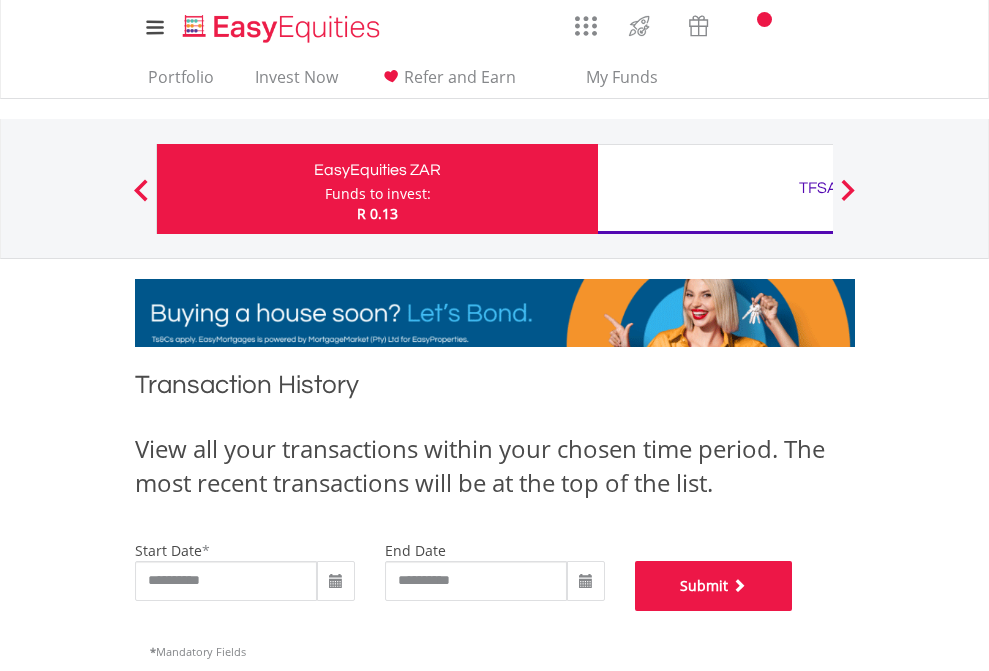 scroll, scrollTop: 811, scrollLeft: 0, axis: vertical 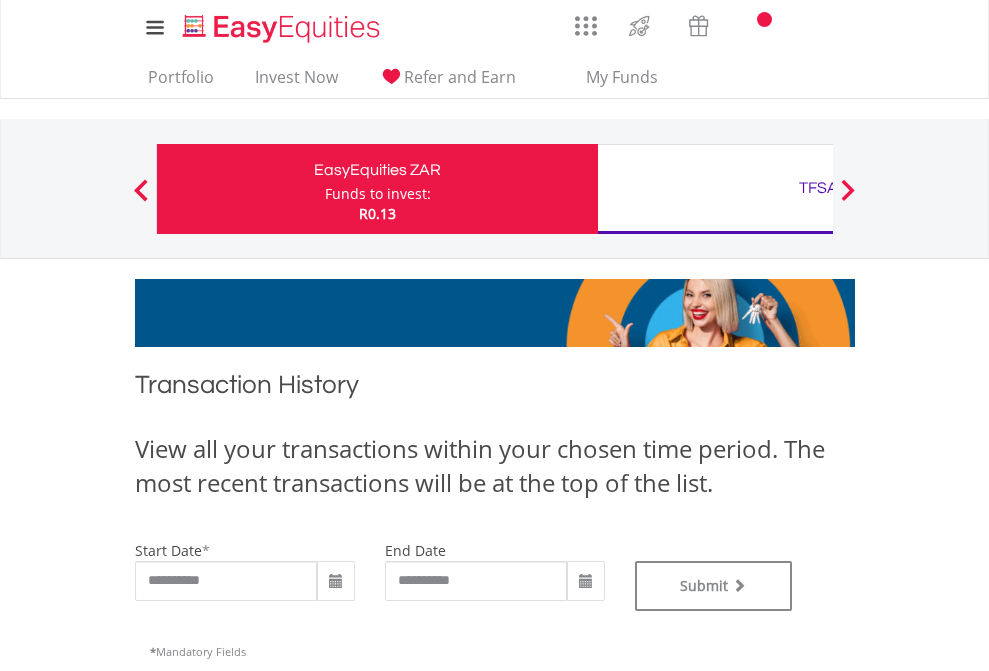 click on "TFSA" at bounding box center [818, 188] 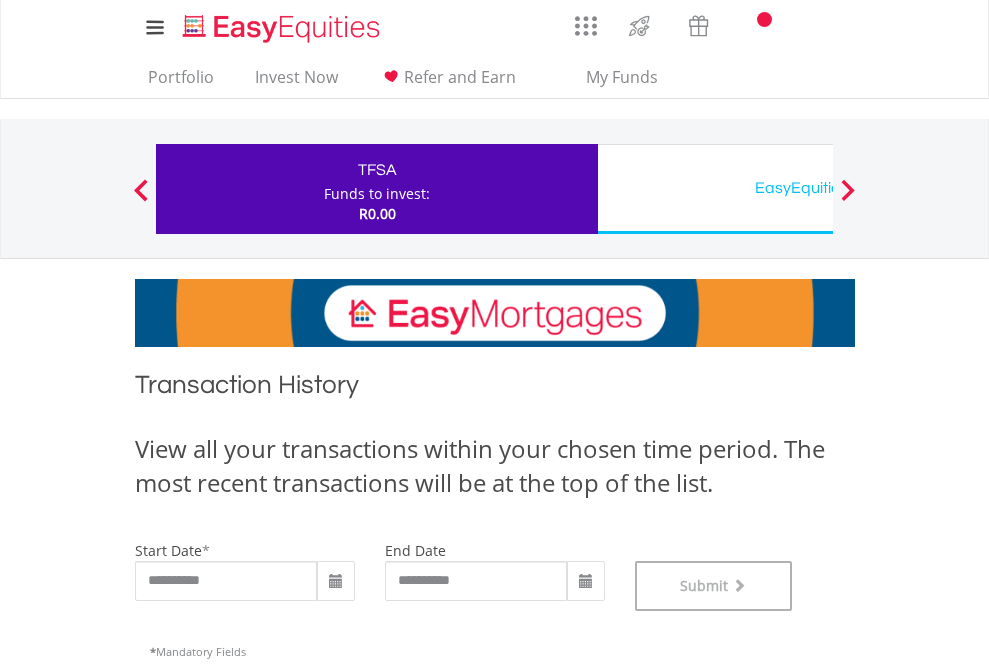 scroll, scrollTop: 811, scrollLeft: 0, axis: vertical 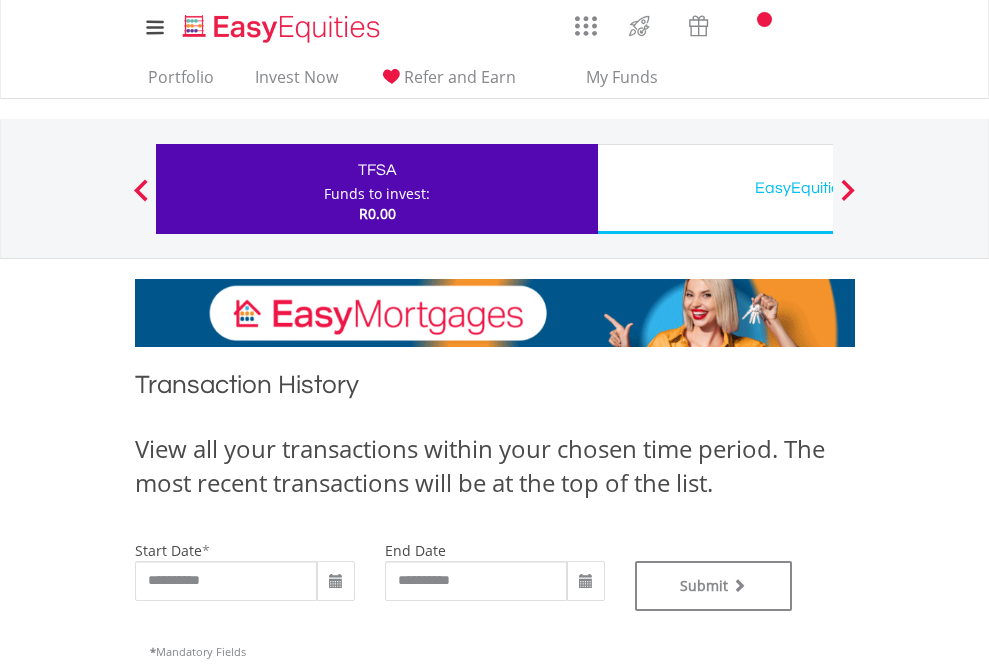 click on "EasyEquities USD" at bounding box center (818, 188) 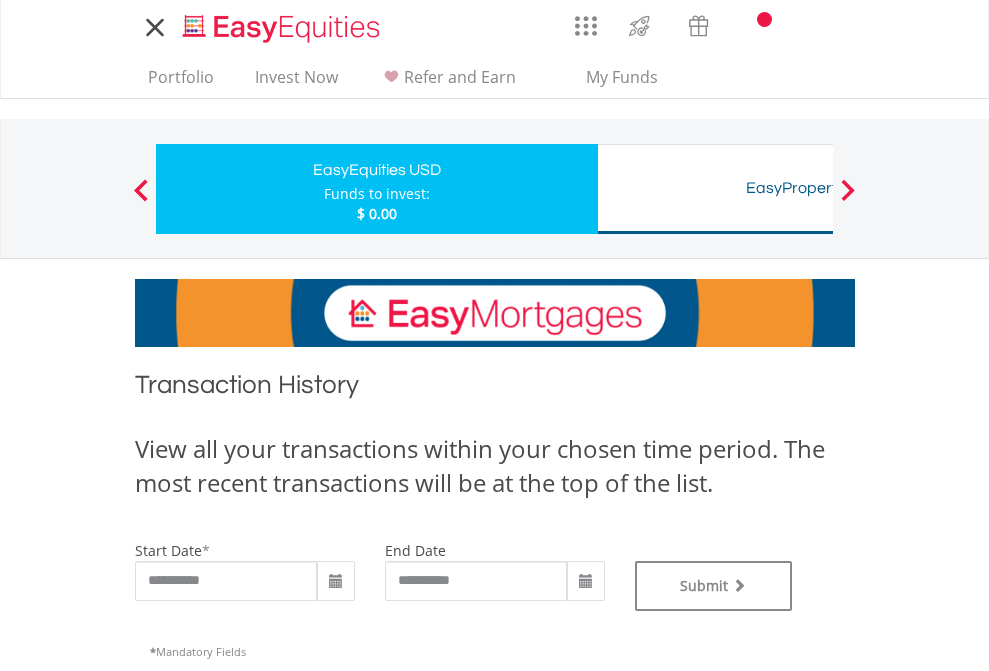 scroll, scrollTop: 0, scrollLeft: 0, axis: both 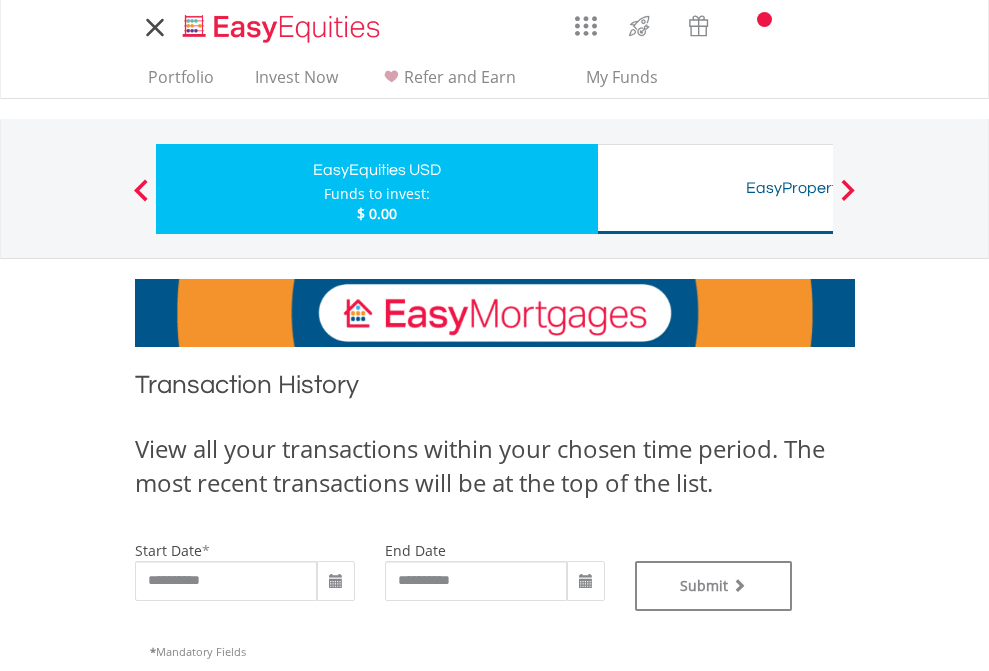 type on "**********" 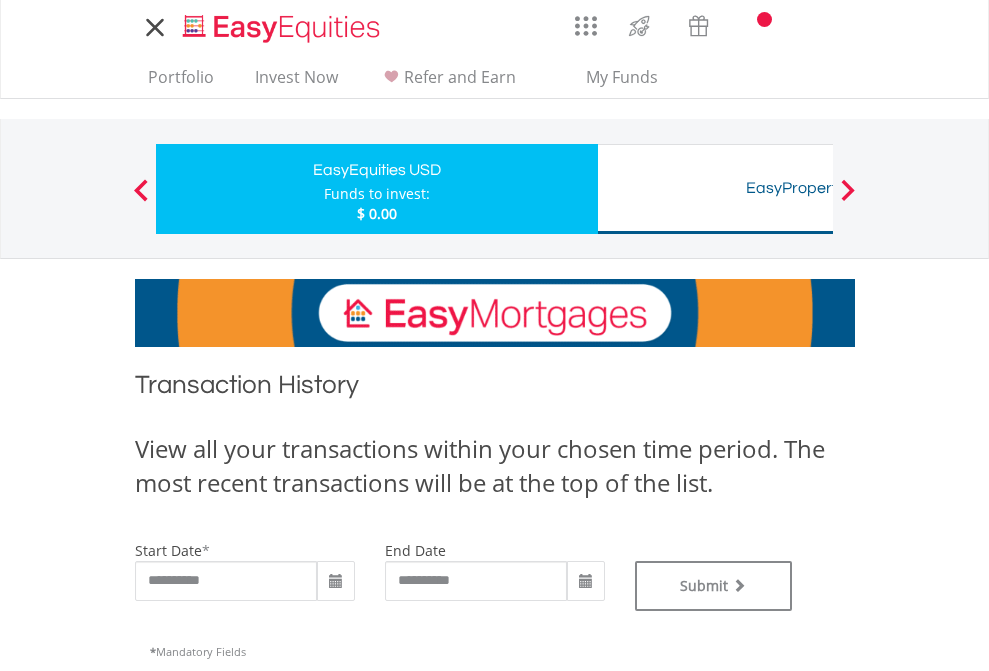 type on "**********" 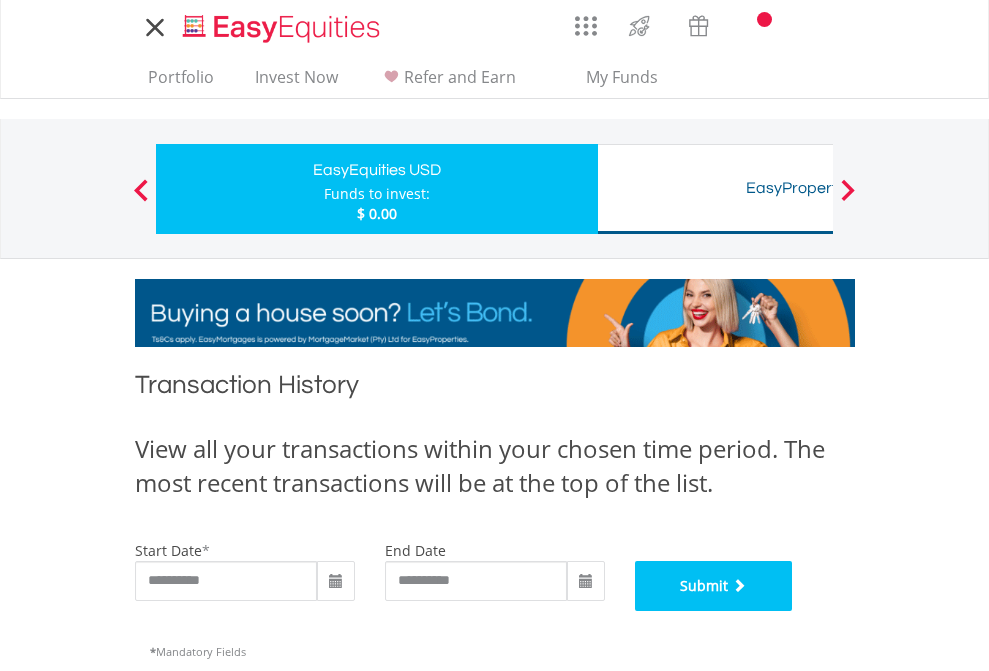 click on "Submit" at bounding box center (714, 586) 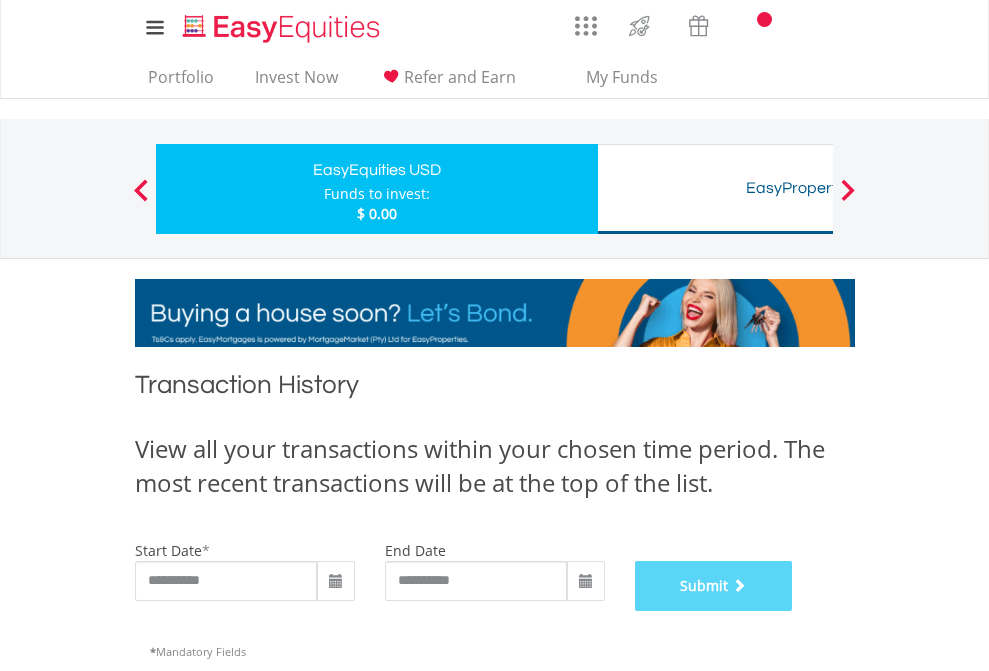 scroll, scrollTop: 811, scrollLeft: 0, axis: vertical 